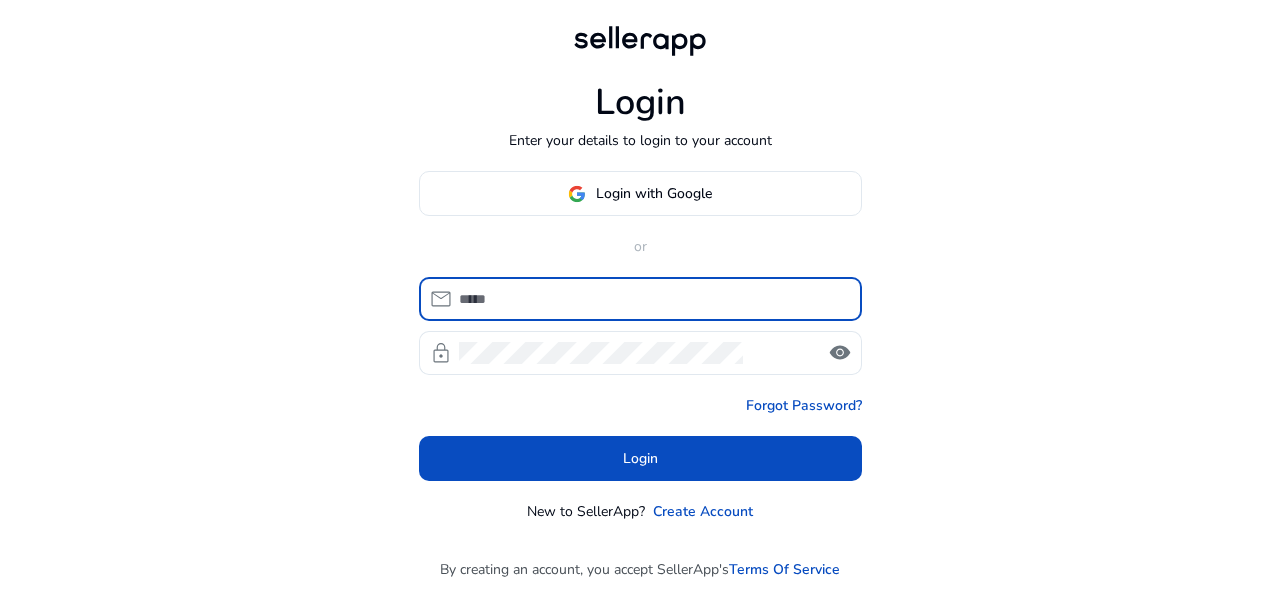 scroll, scrollTop: 0, scrollLeft: 0, axis: both 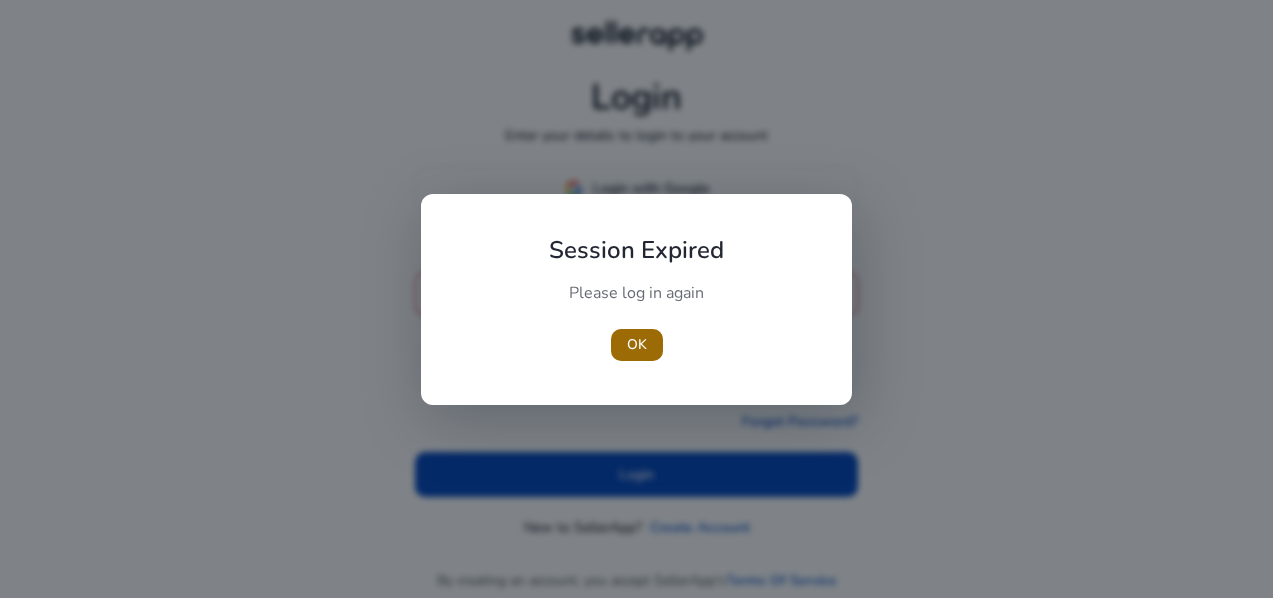 type 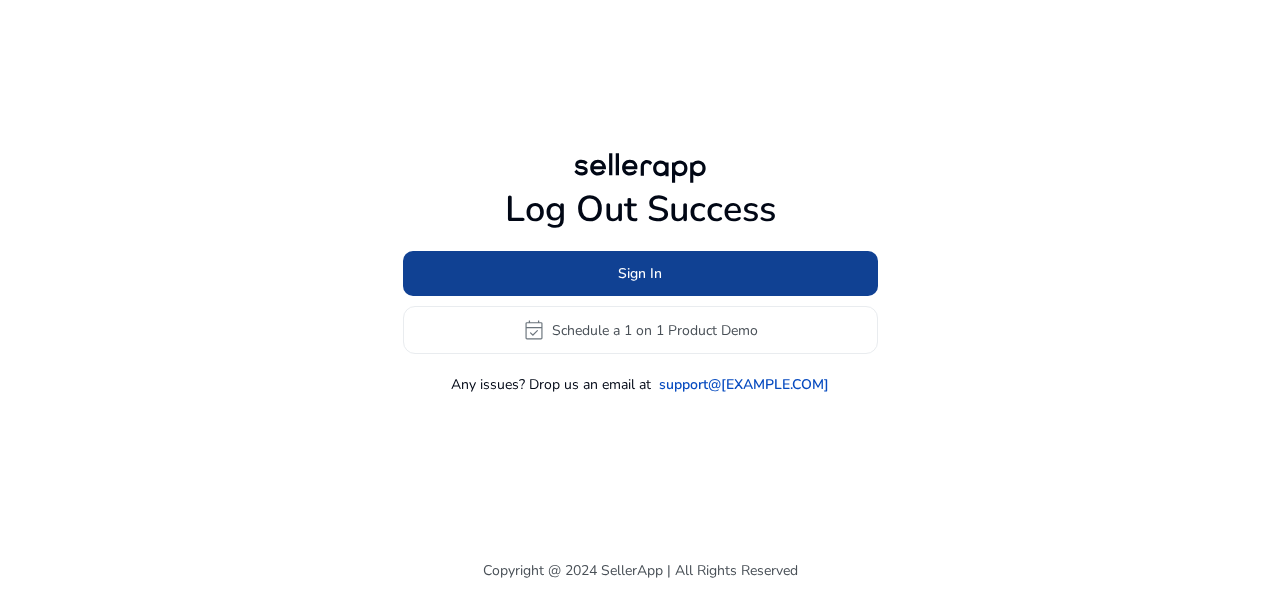 click 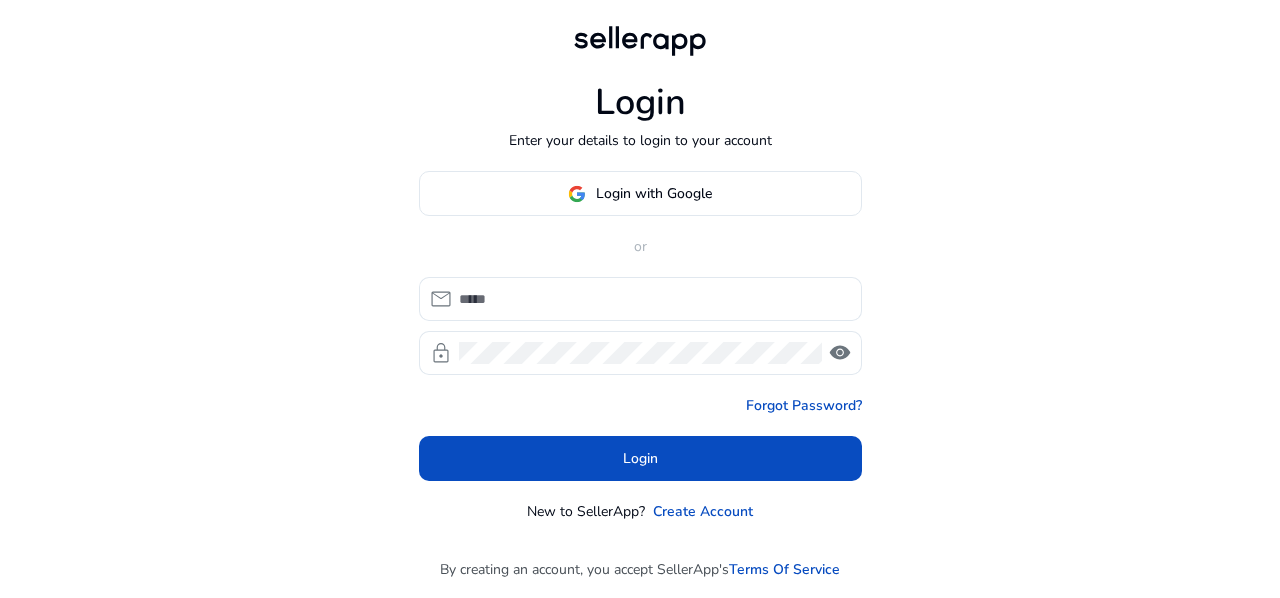 type on "**********" 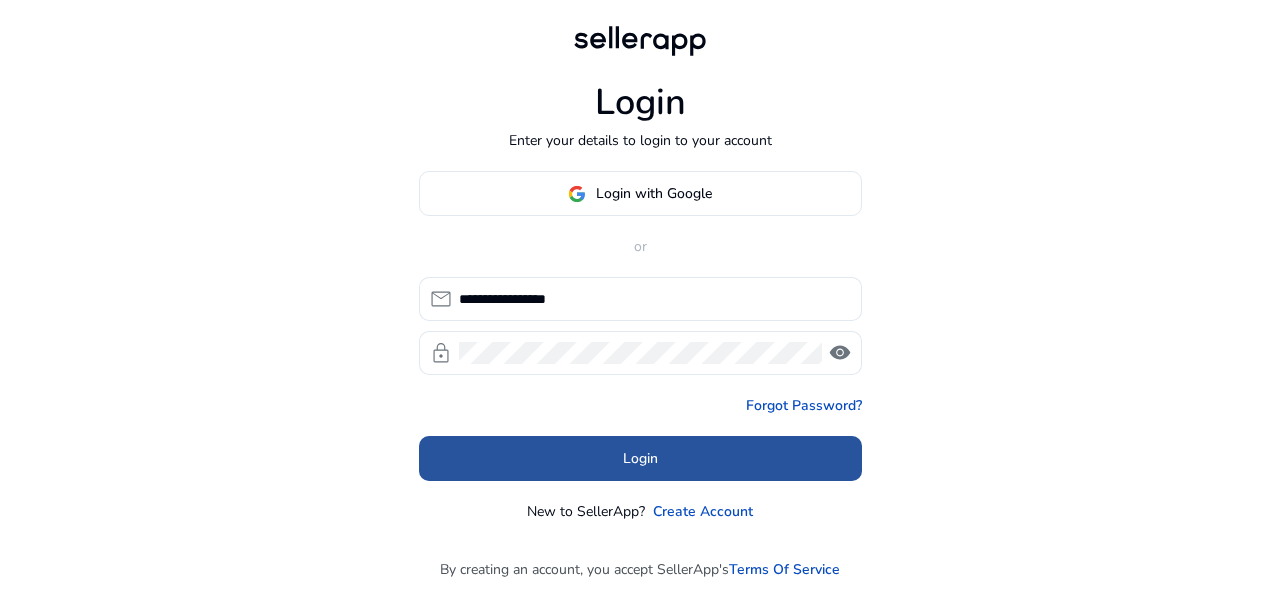 click at bounding box center [640, 459] 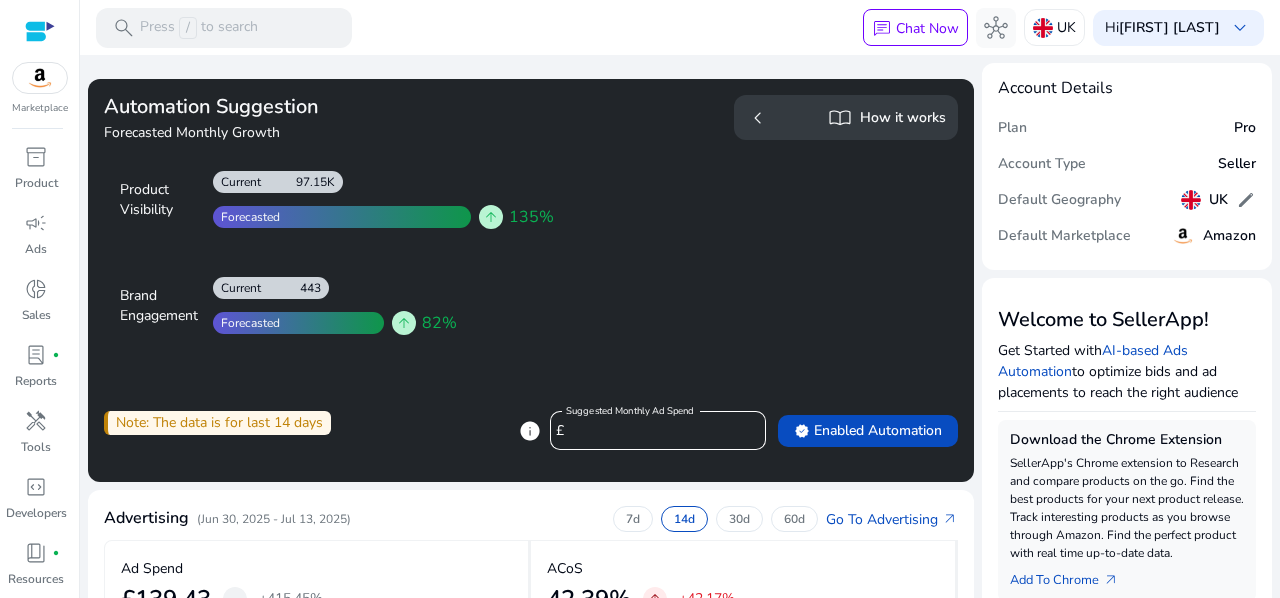 click on "chevron_left   import_contacts  How it works" 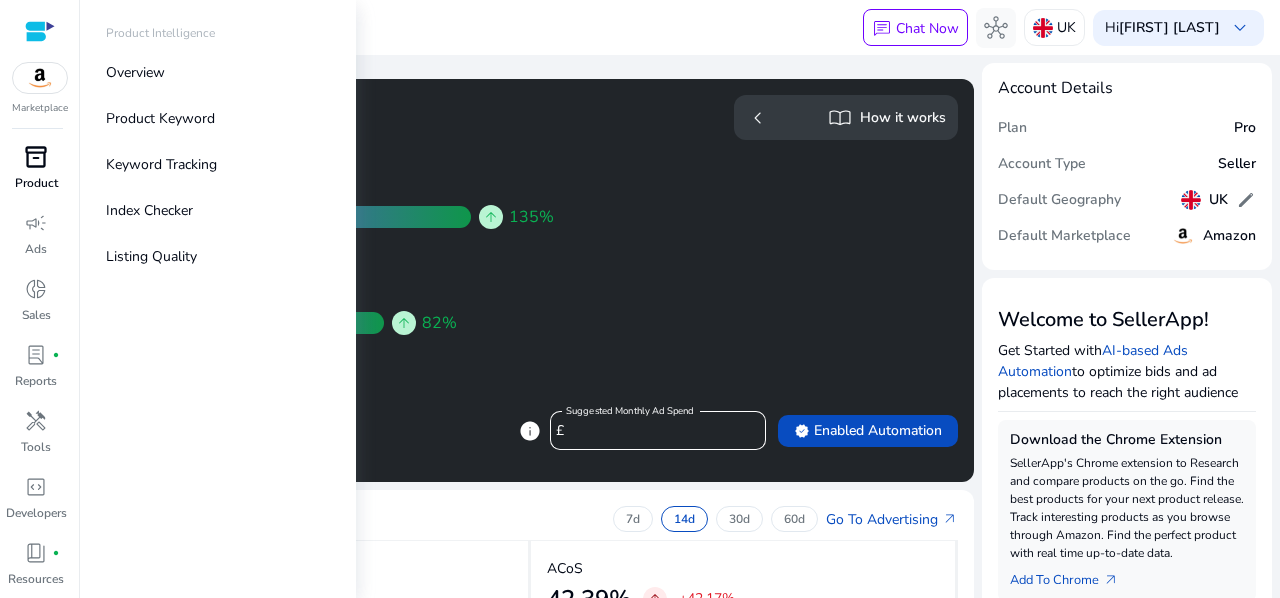 click on "inventory_2" at bounding box center [36, 157] 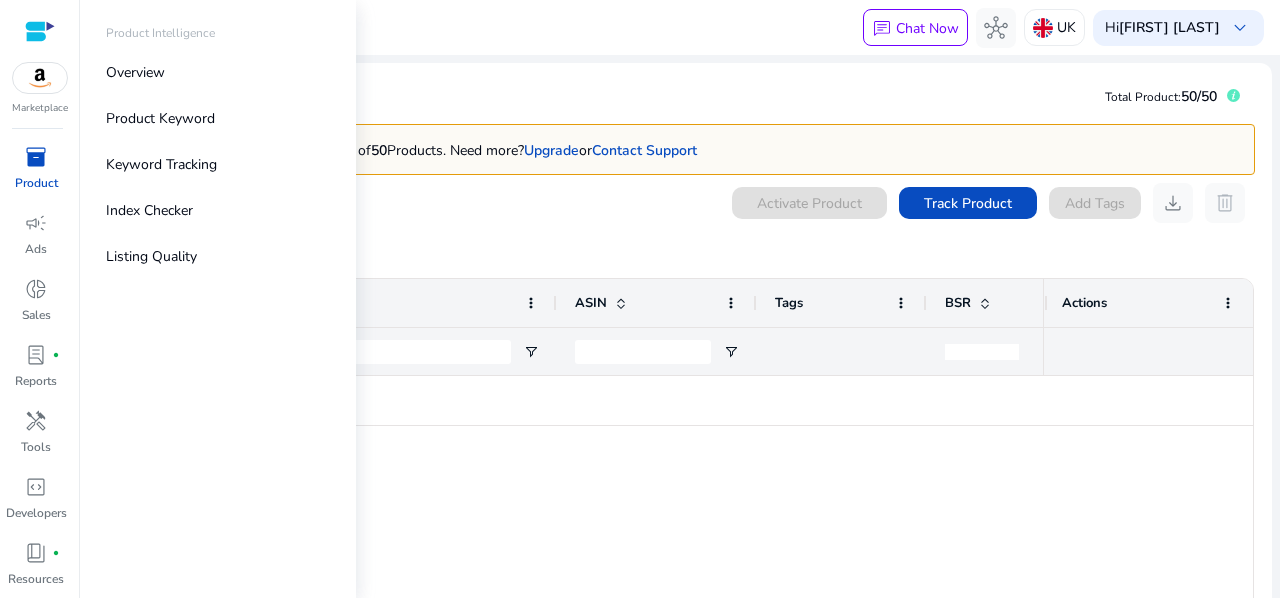 click on "inventory_2" at bounding box center [36, 157] 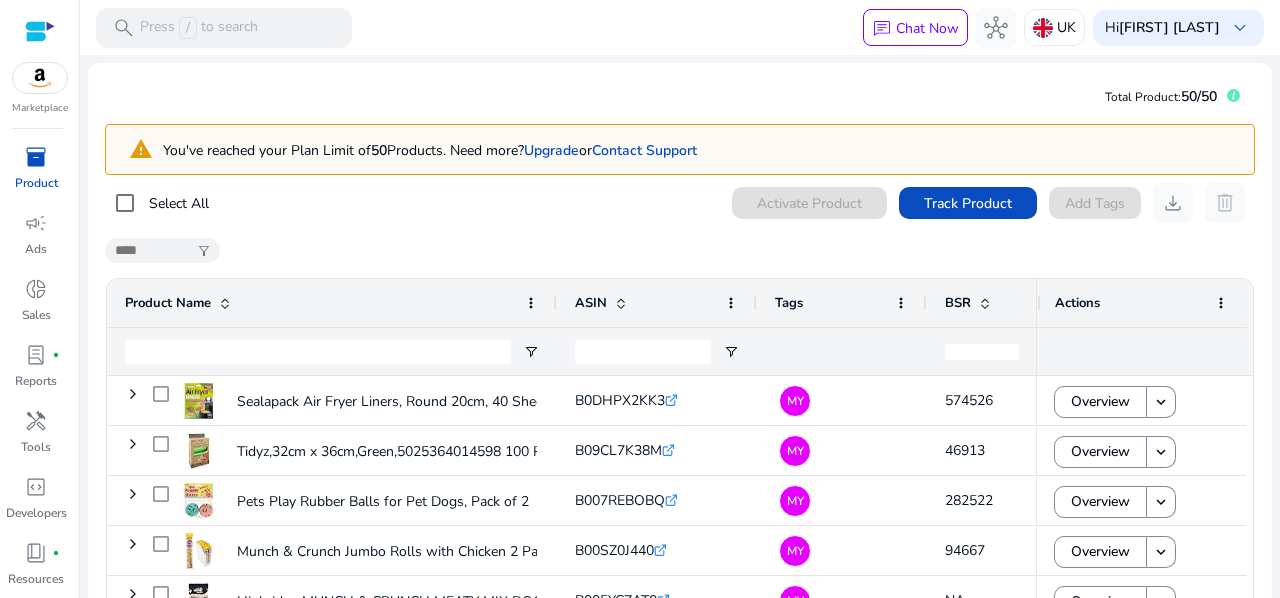 scroll, scrollTop: 0, scrollLeft: 0, axis: both 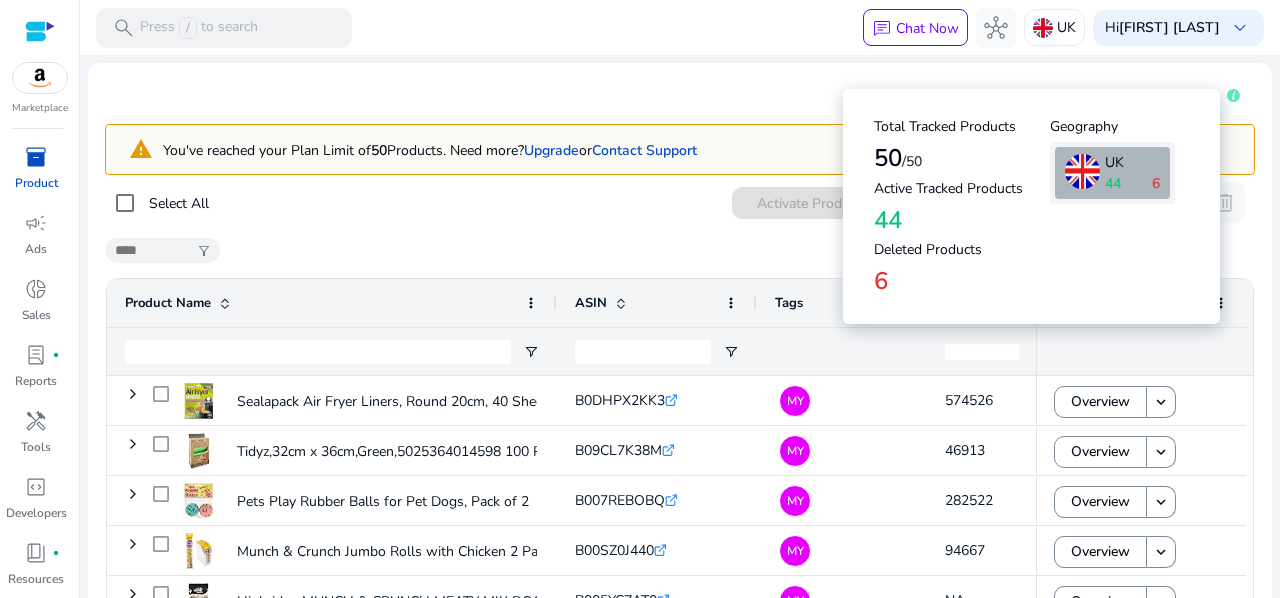 click 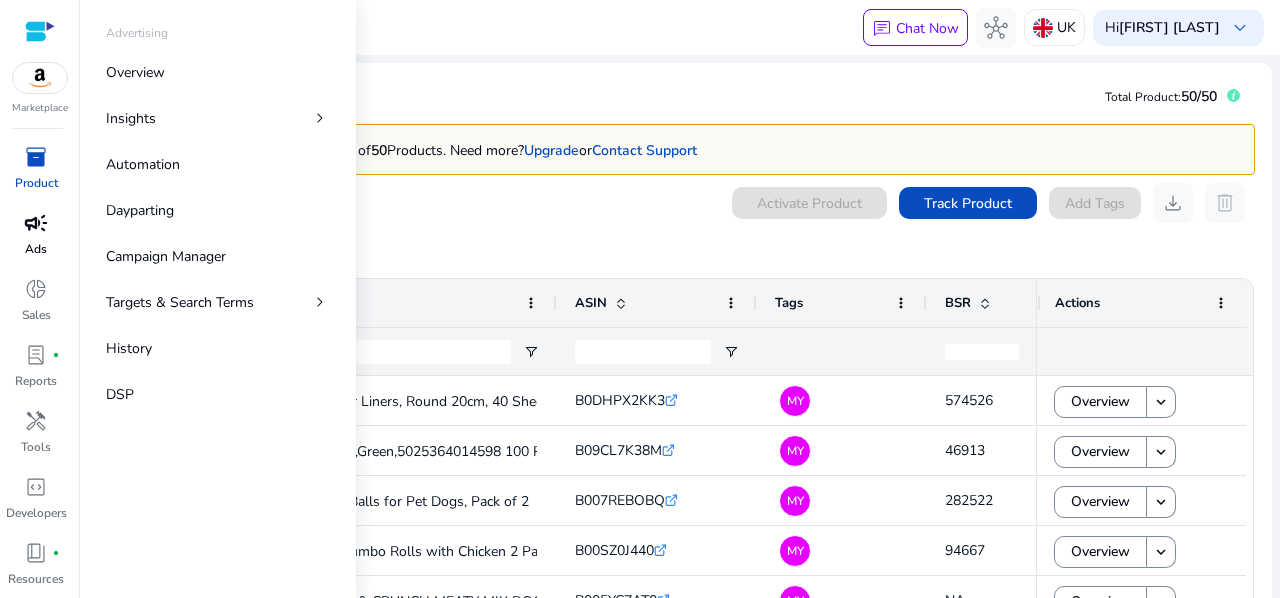 click on "campaign" at bounding box center (36, 223) 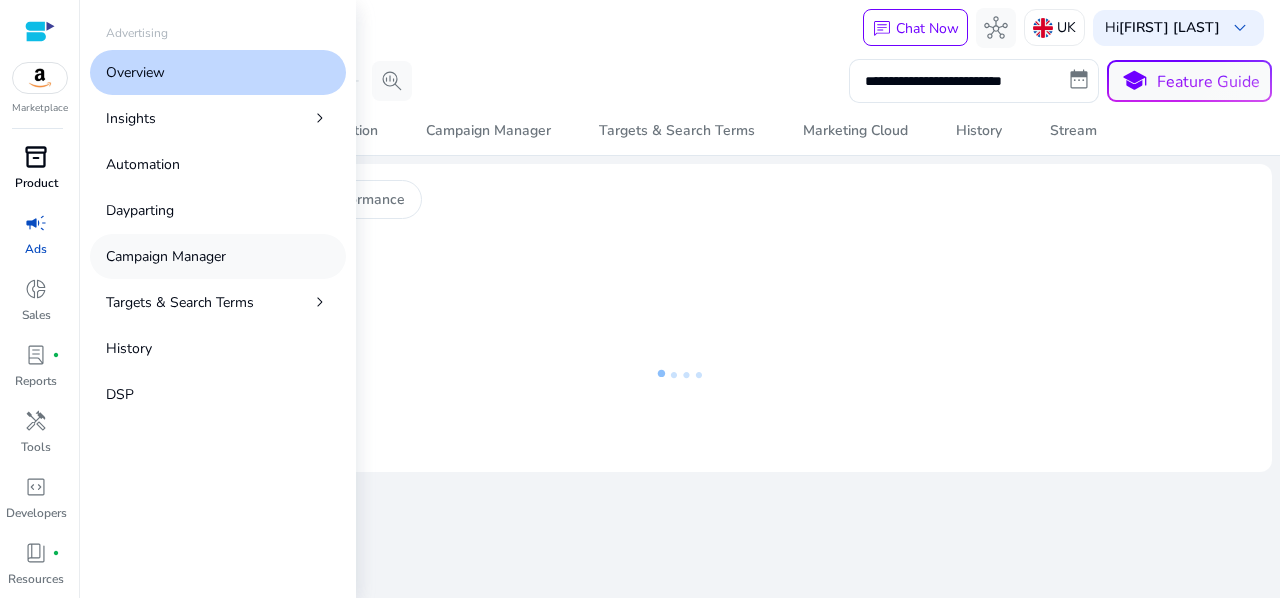 click on "Campaign Manager" at bounding box center [166, 256] 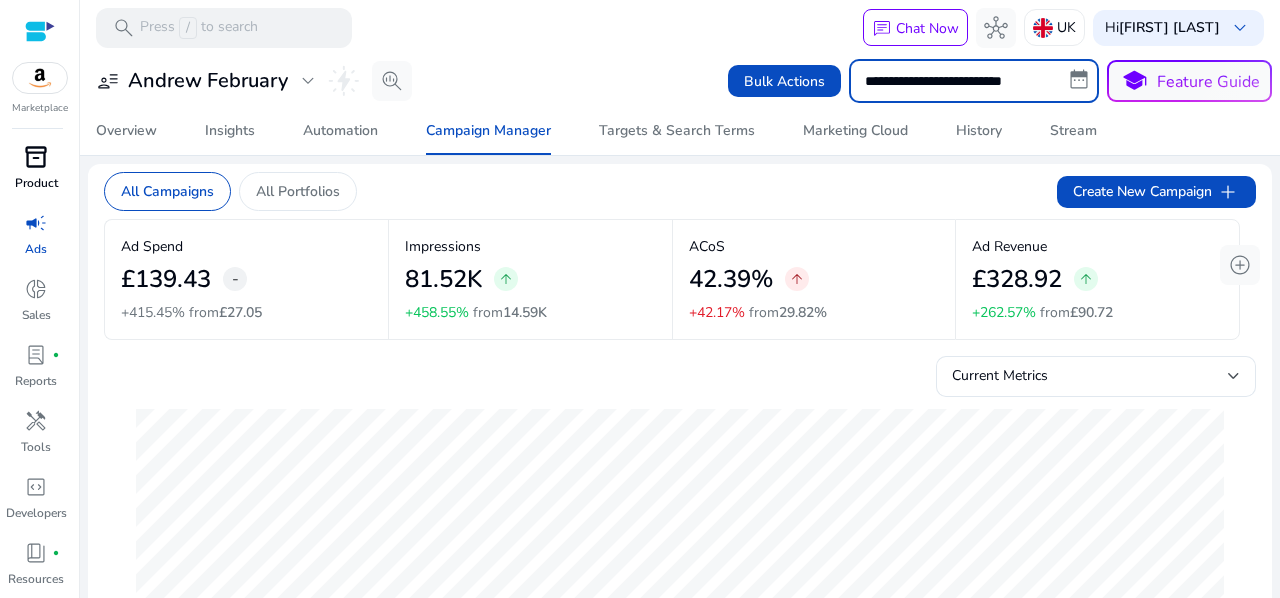click on "**********" at bounding box center [974, 81] 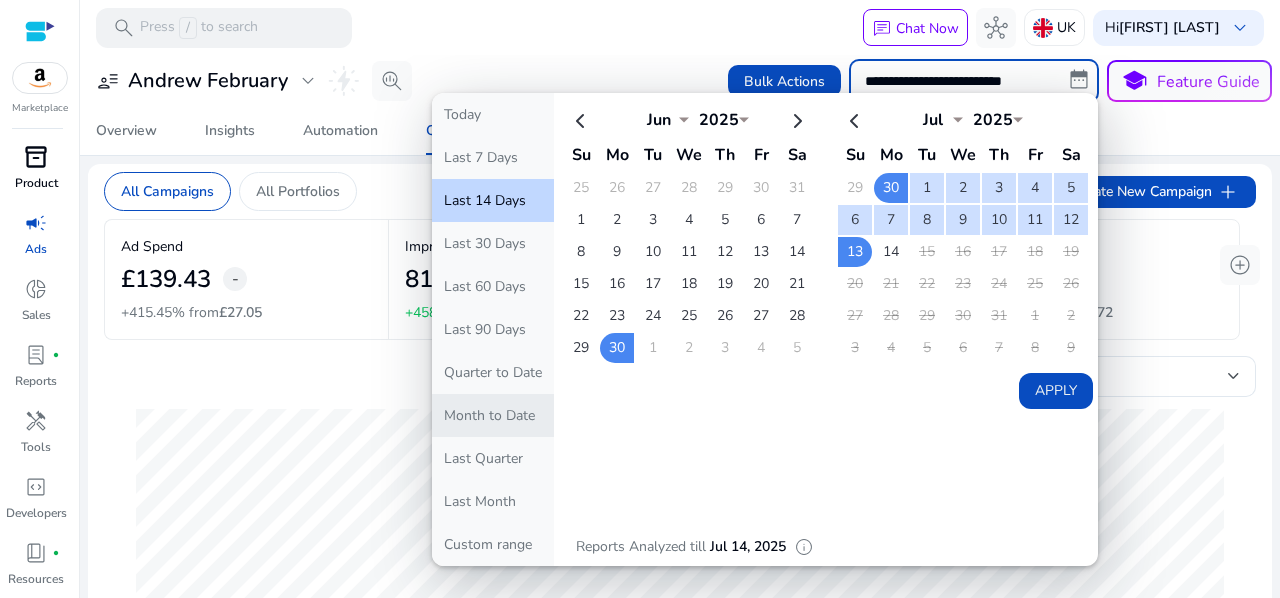 click on "Month to Date" 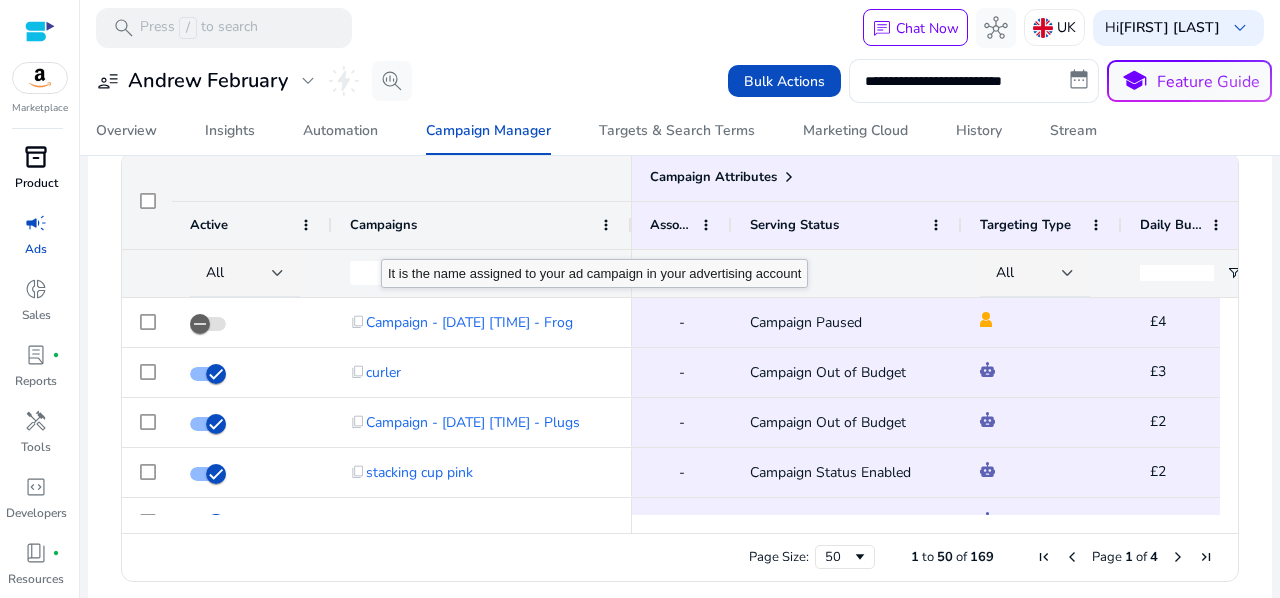 scroll, scrollTop: 694, scrollLeft: 0, axis: vertical 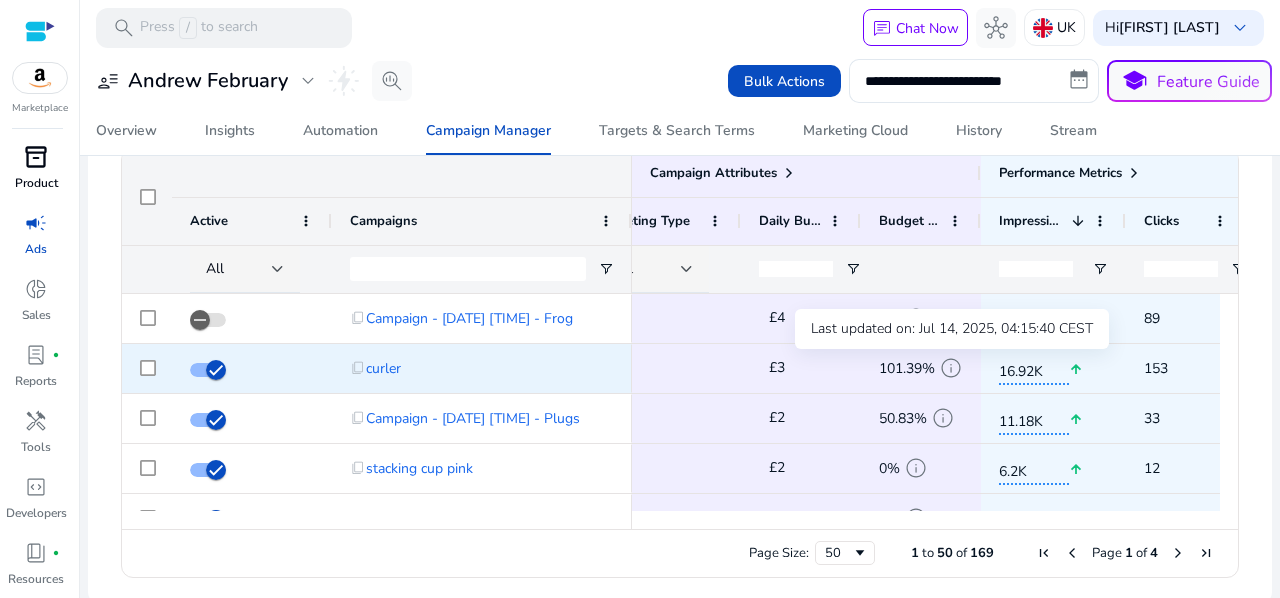 click on "info" 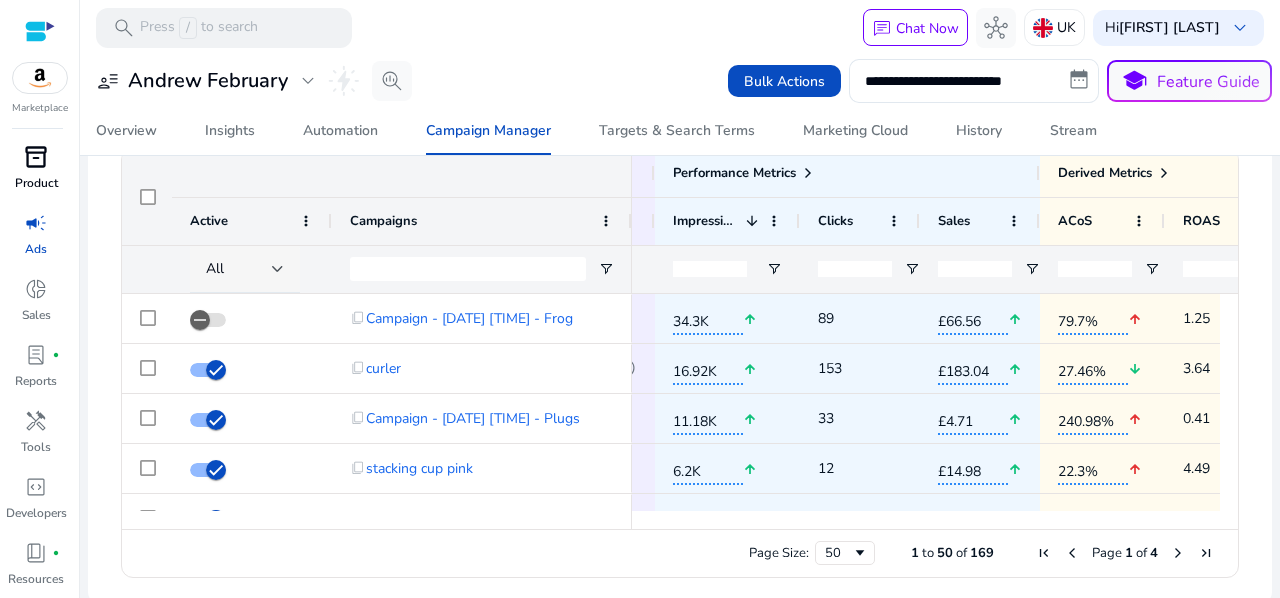 click on "All" 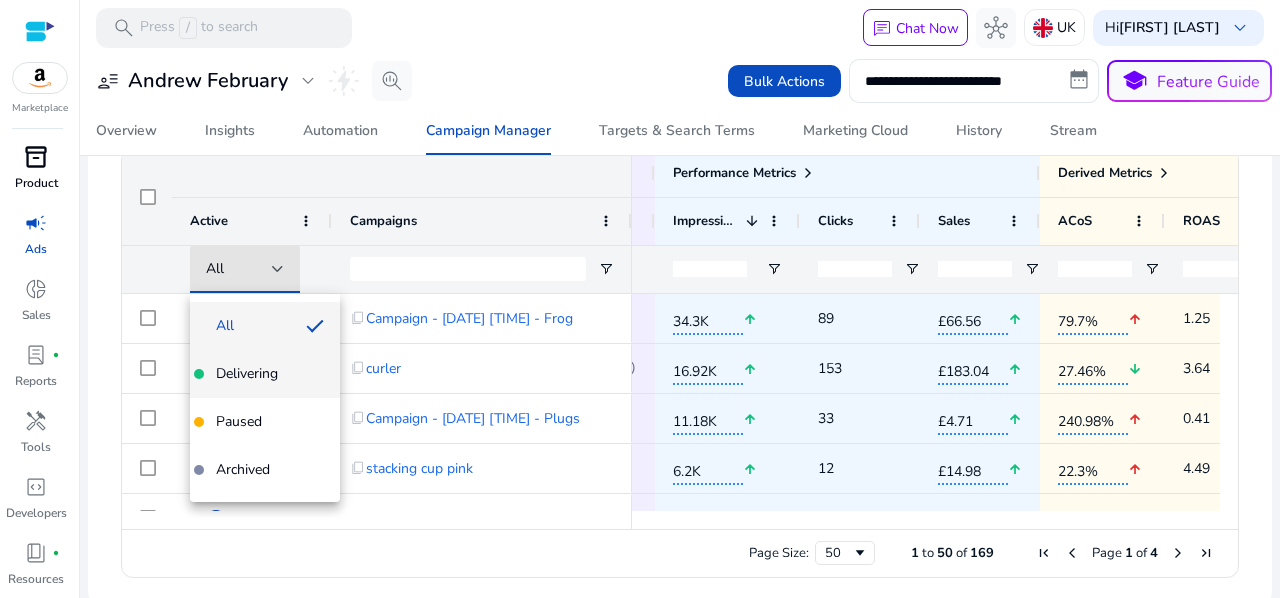 click on "Delivering" at bounding box center [265, 374] 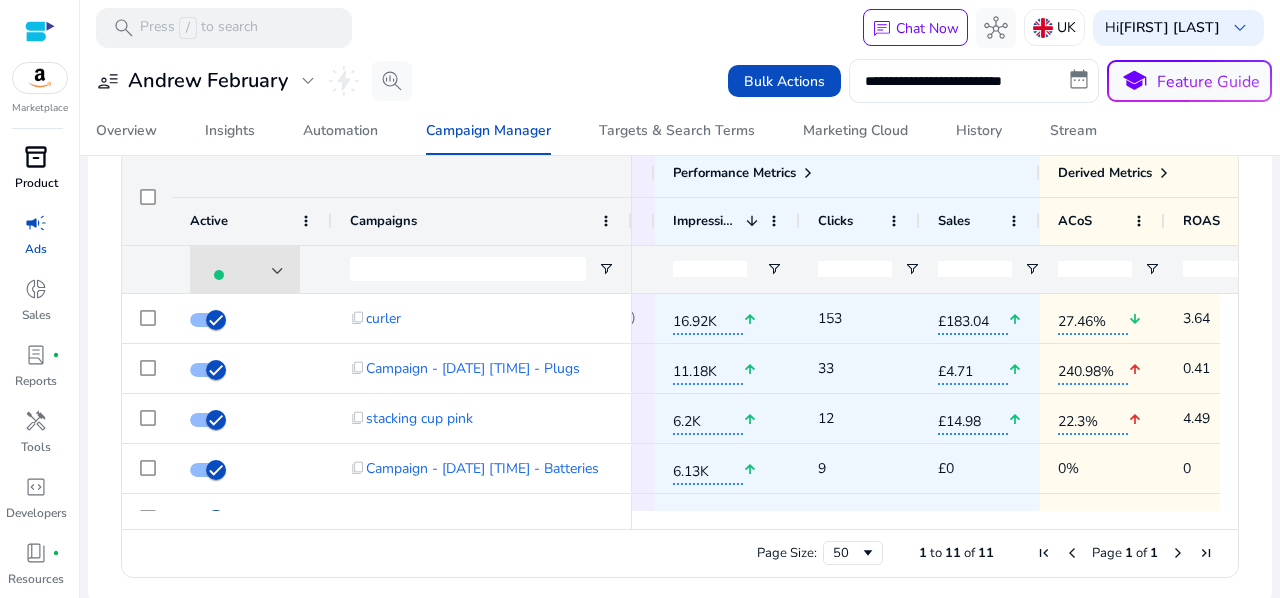 click 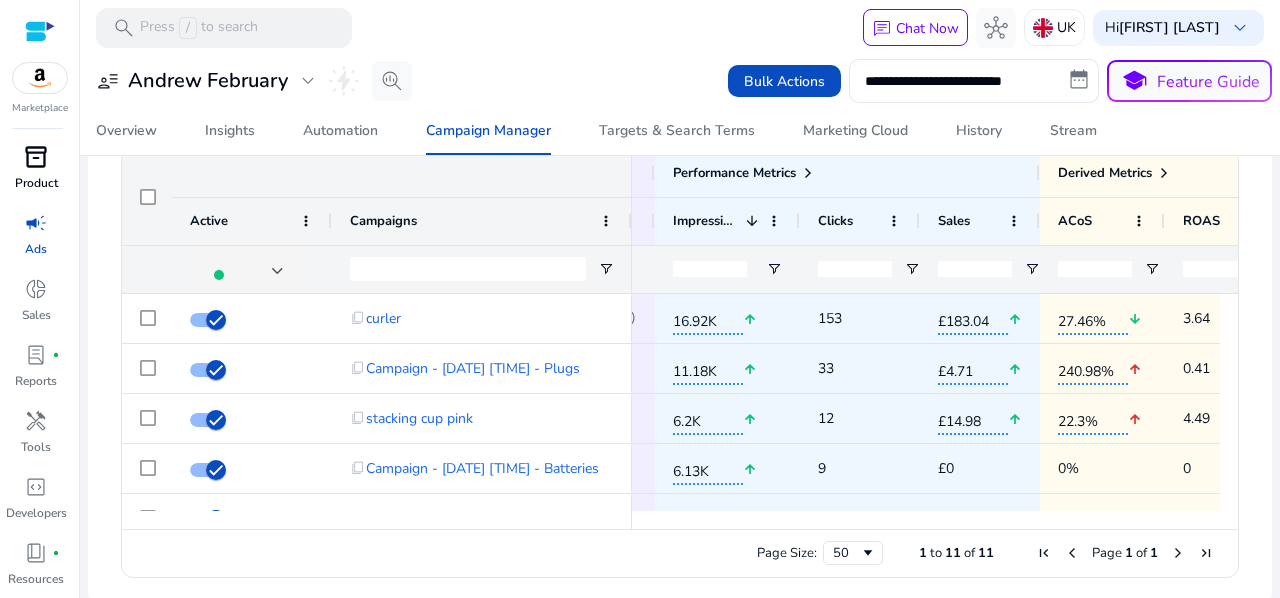 type on "*" 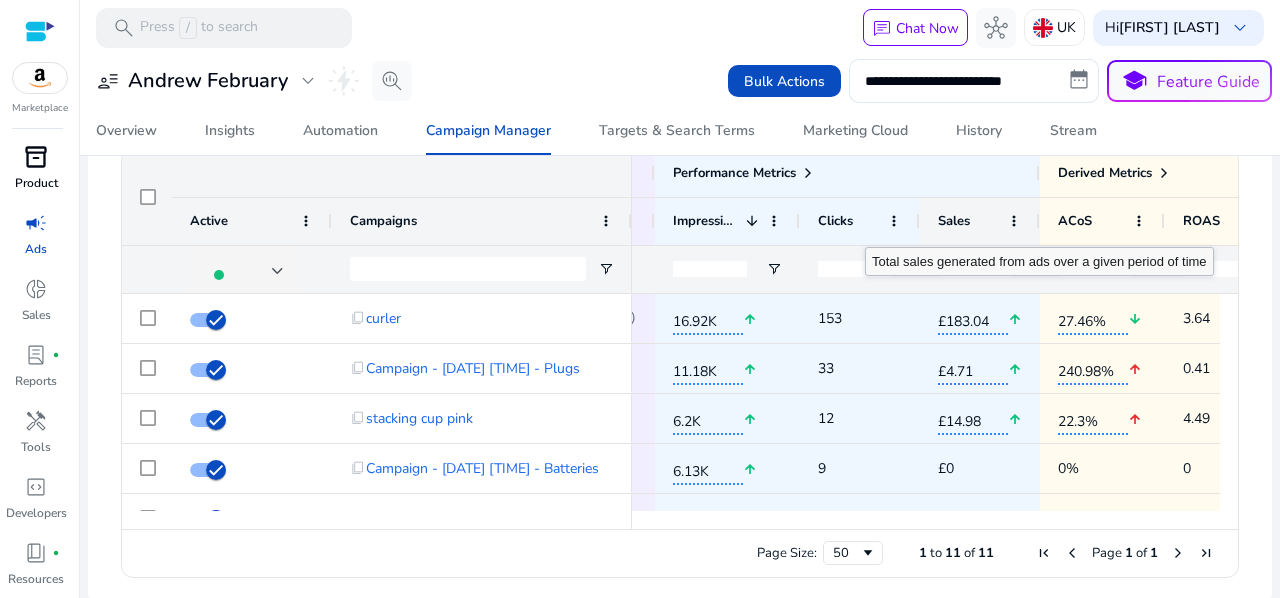type 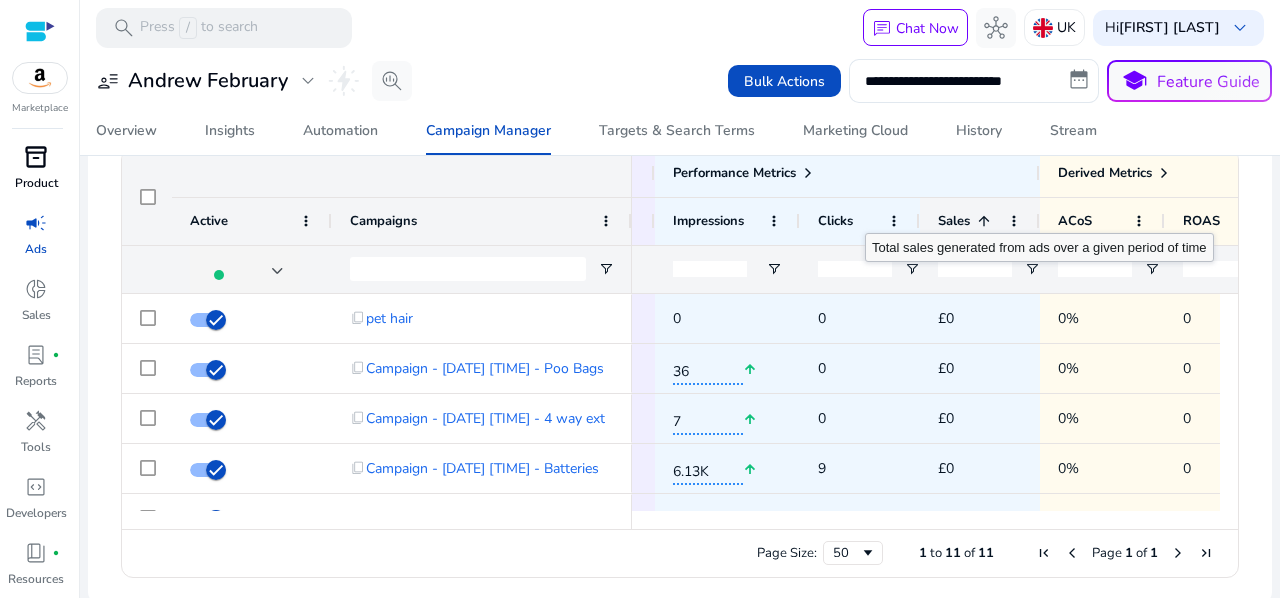 click on "Sales" 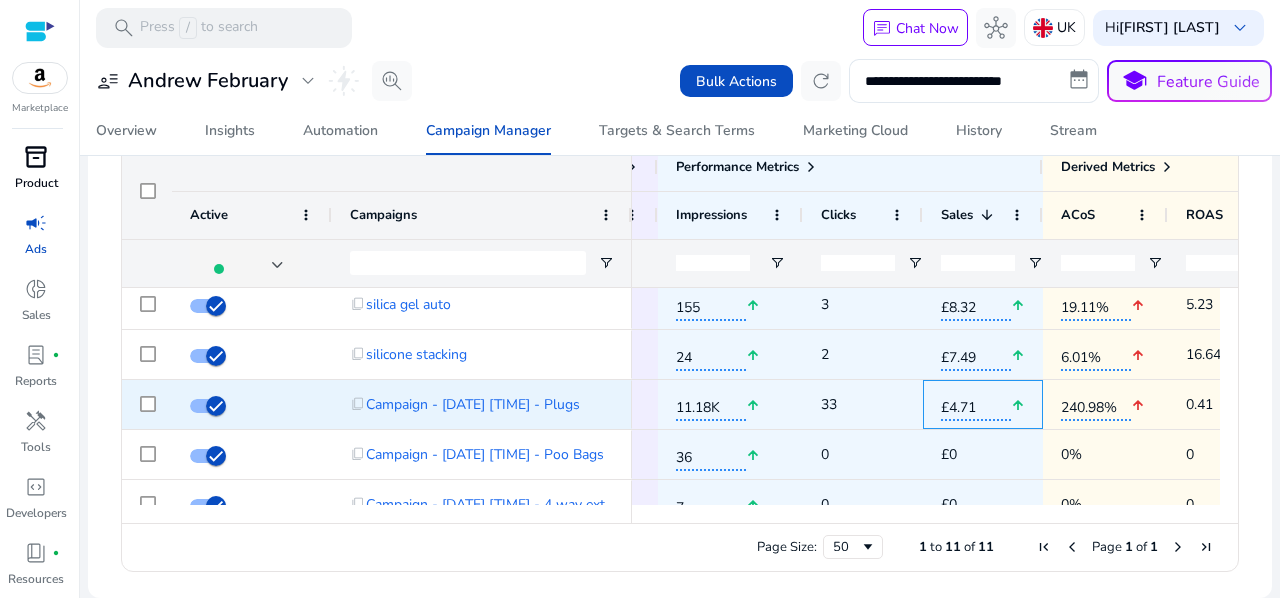 click on "£4.71 arrow_upward" 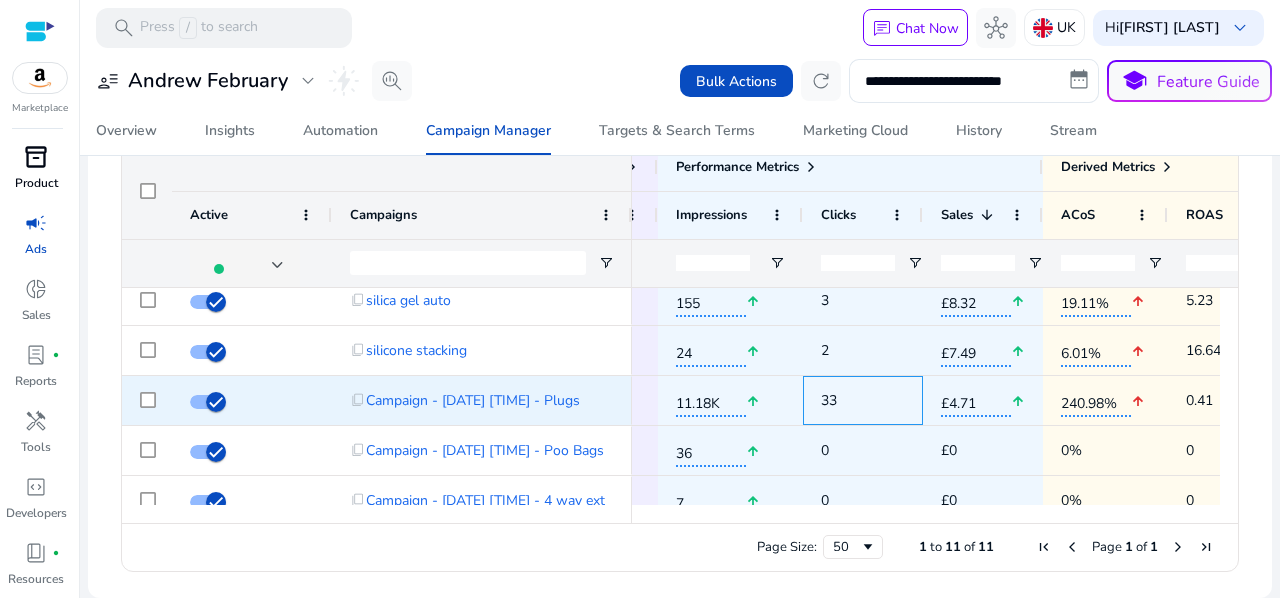 click on "33" 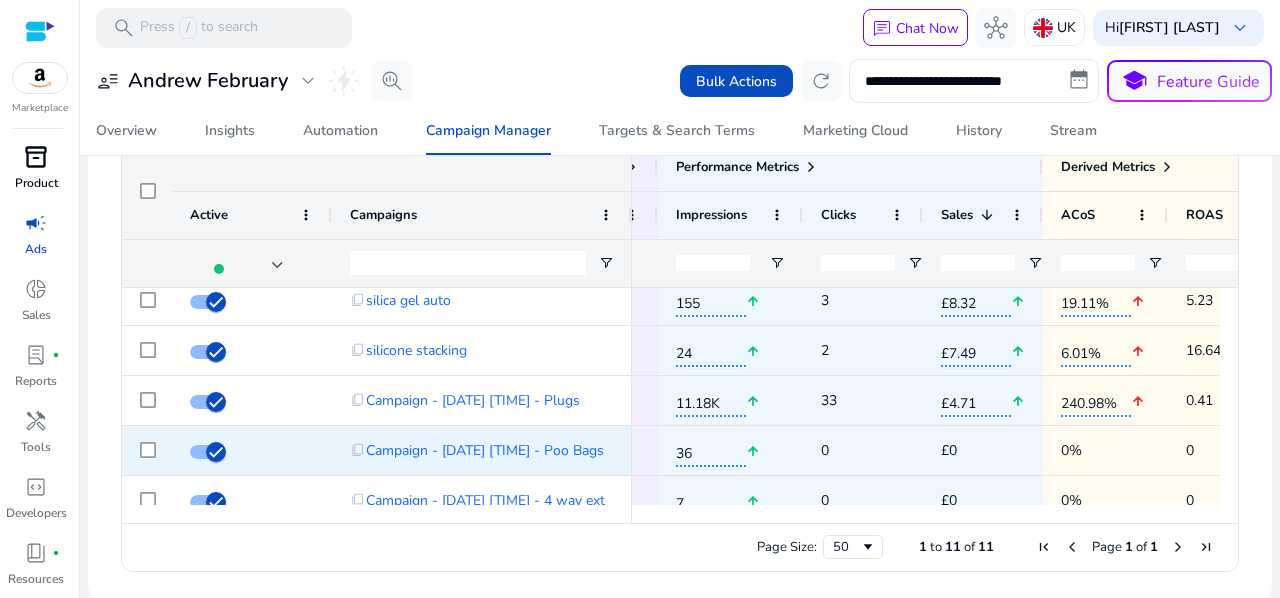 click on "0%" 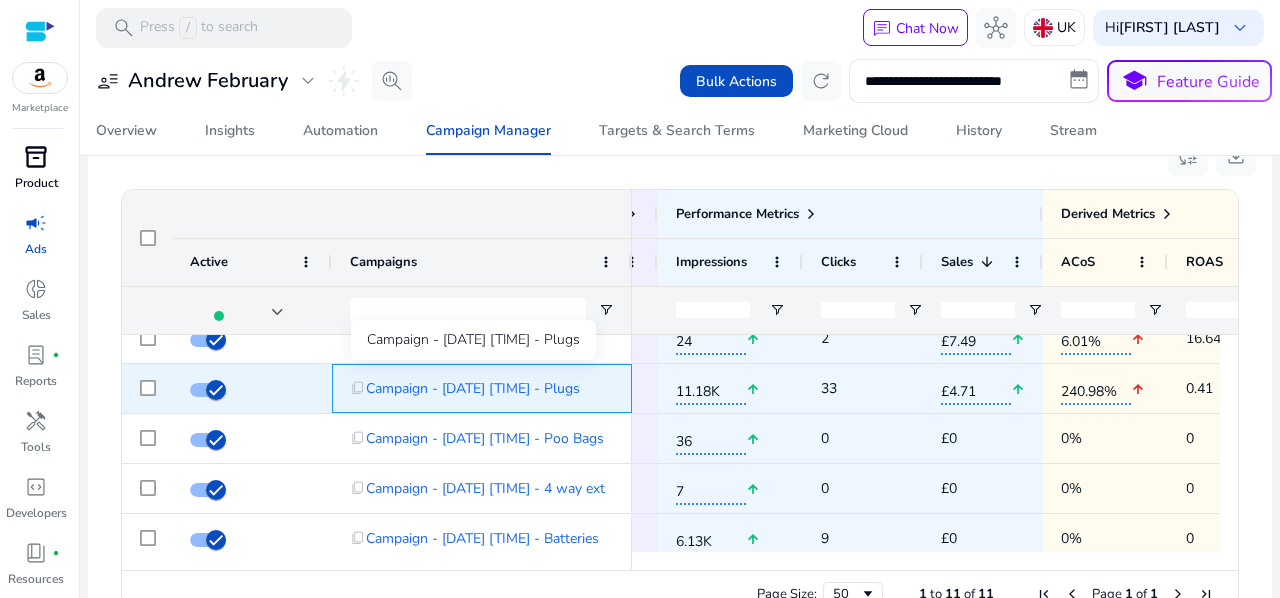 click on "Campaign - [DATE] [TIME] - Plugs" 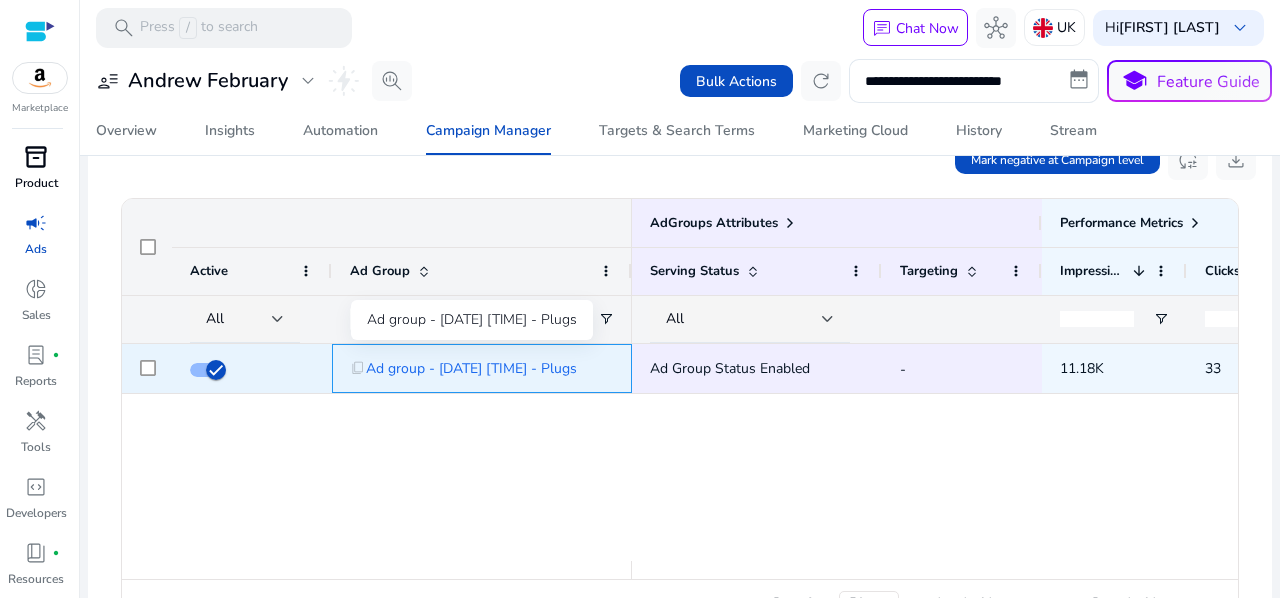 click on "Ad group - [DATE] [TIME] - Plugs" 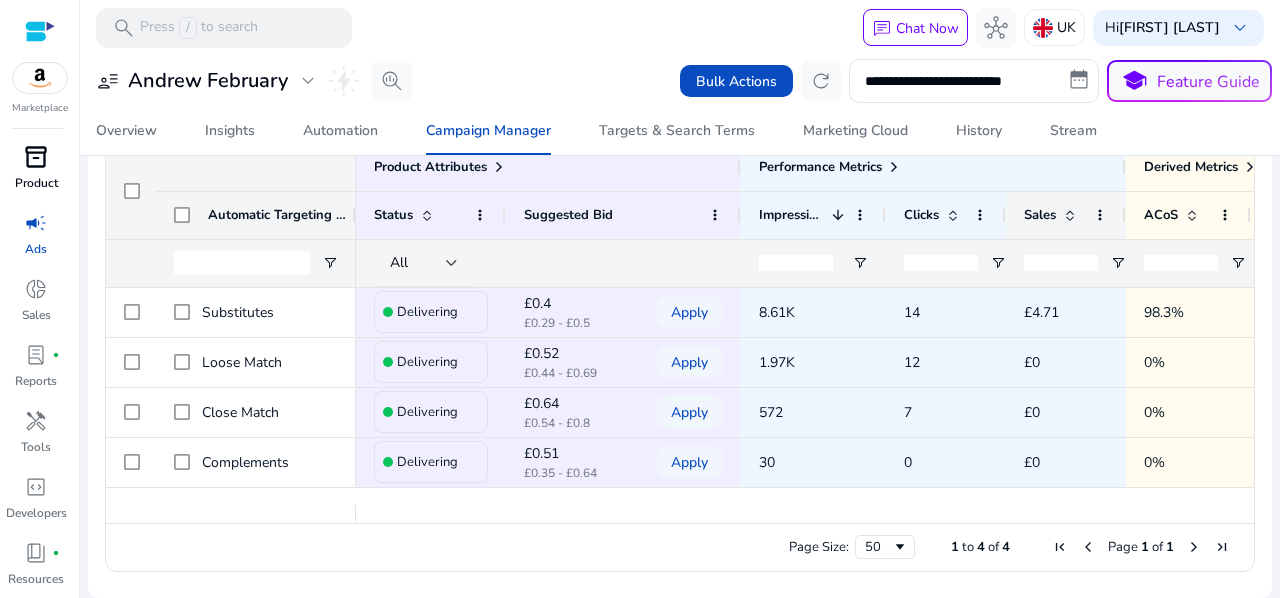 click on "Sales" 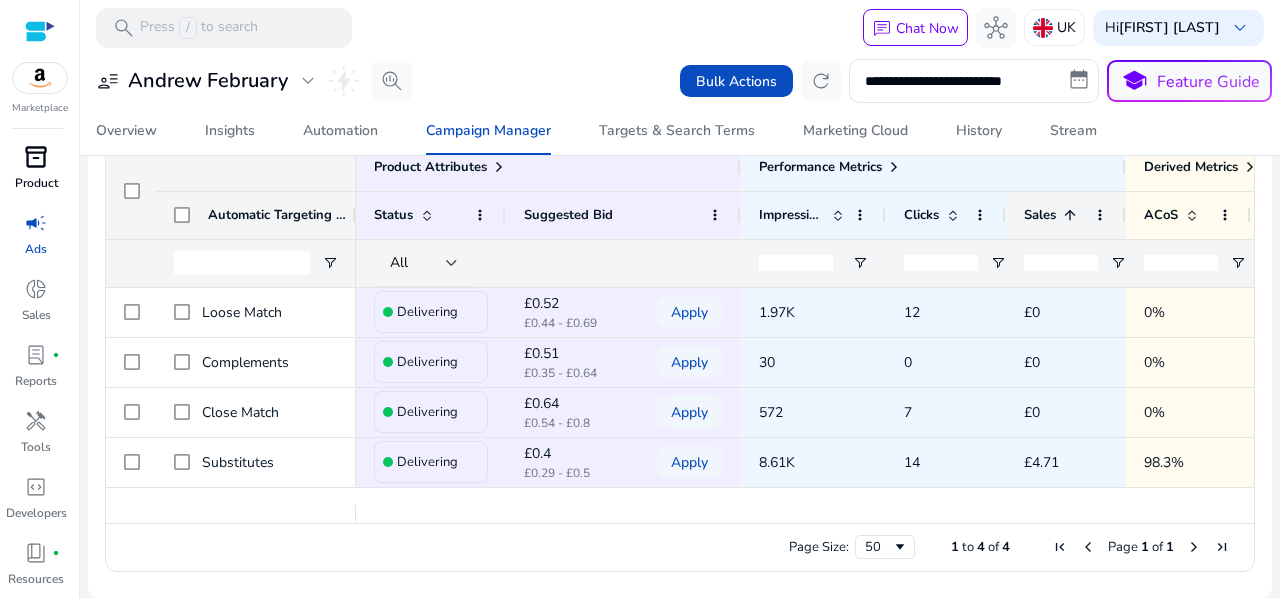 click on "Sales" 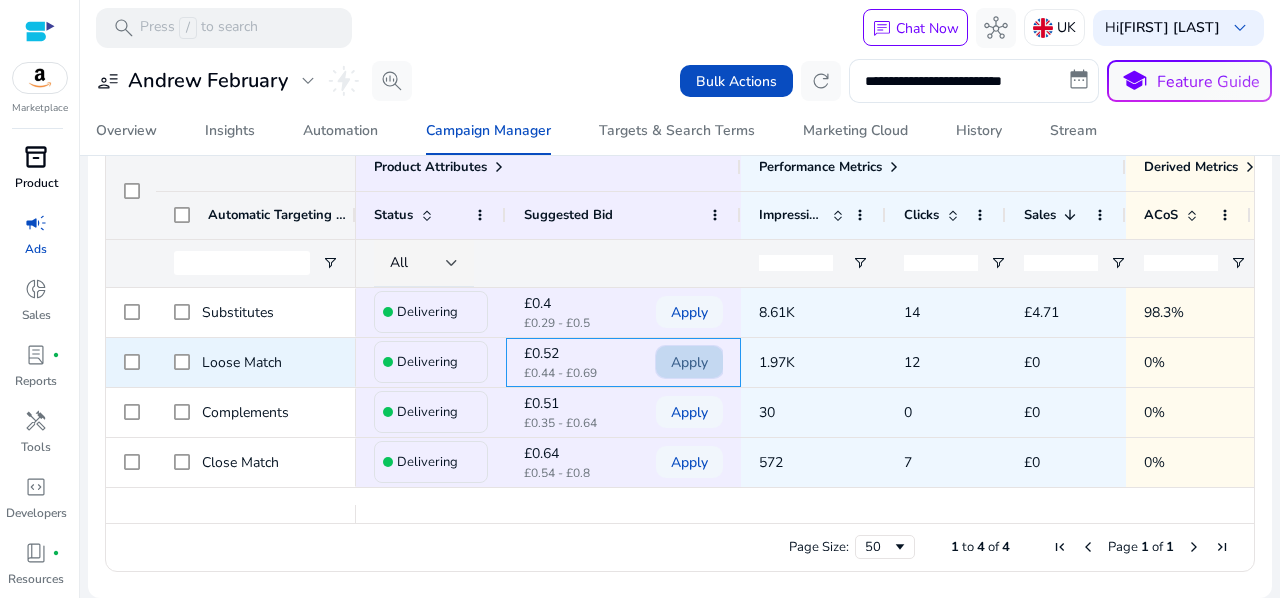 click on "Apply" 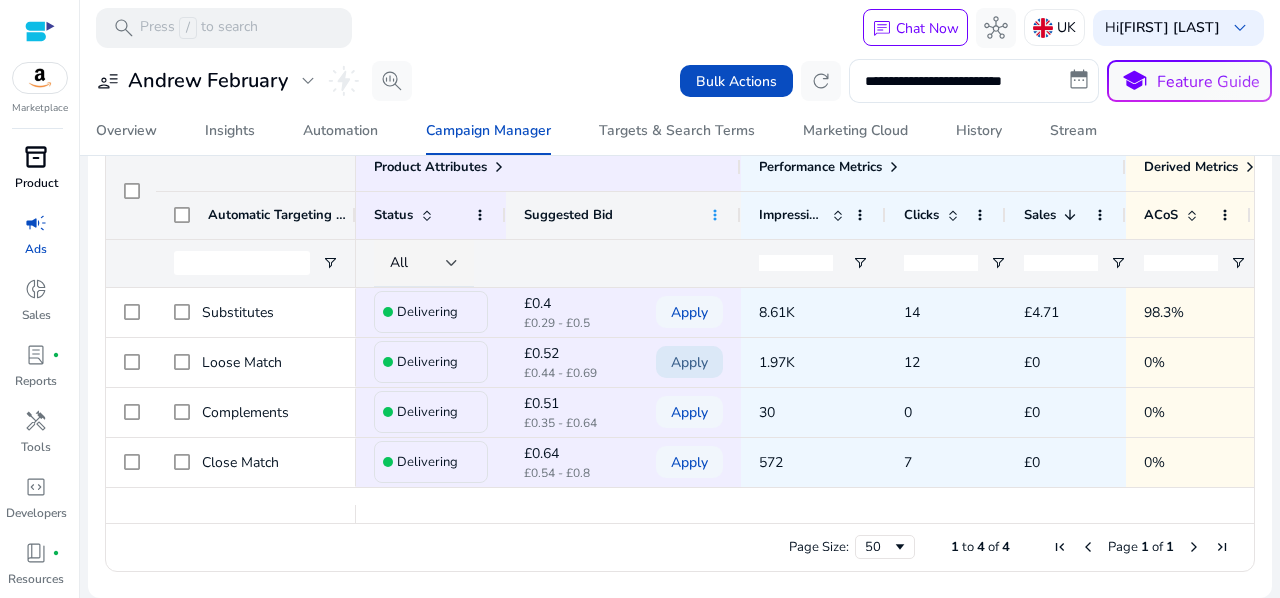click 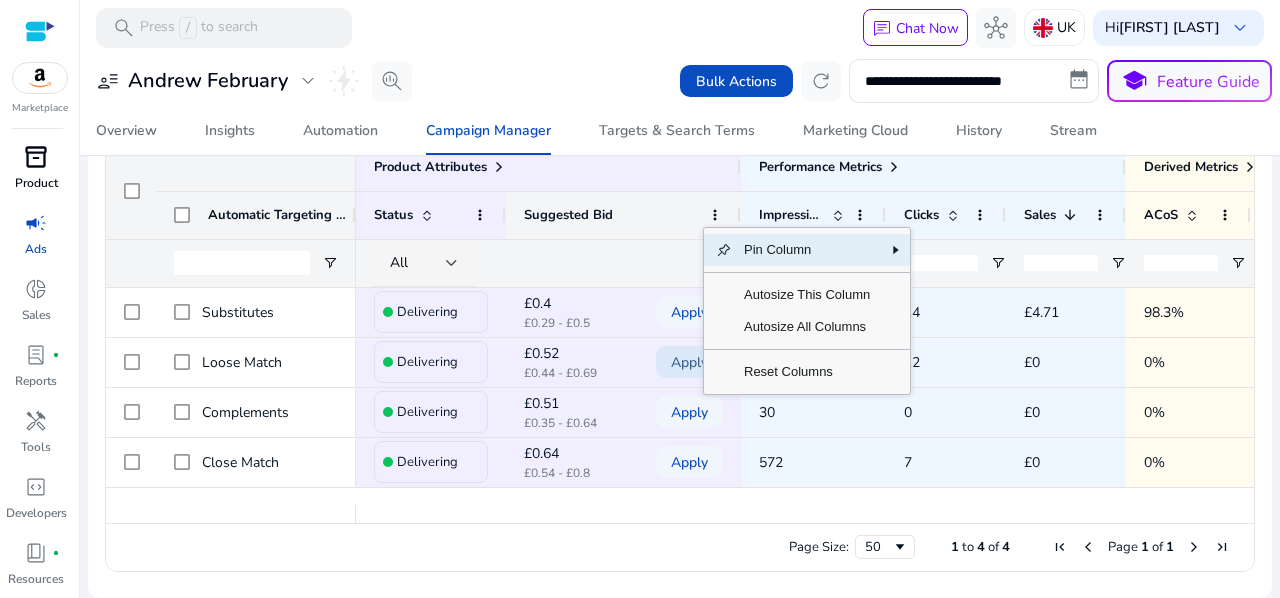 click on "Suggested Bid" 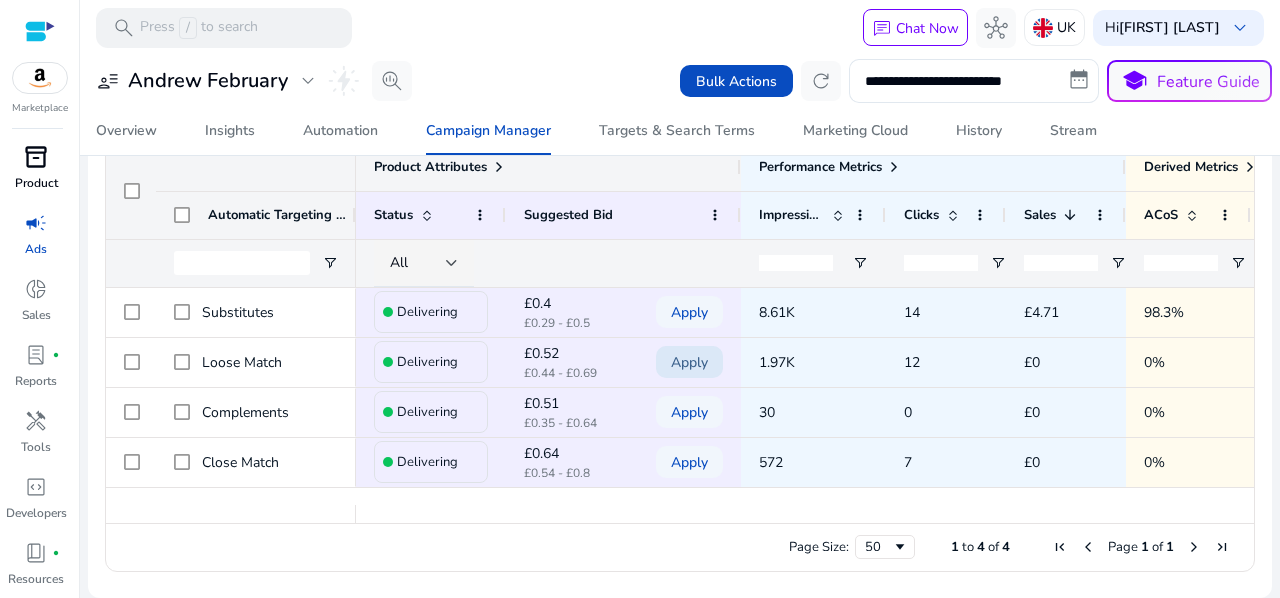 click on "Product Attributes" 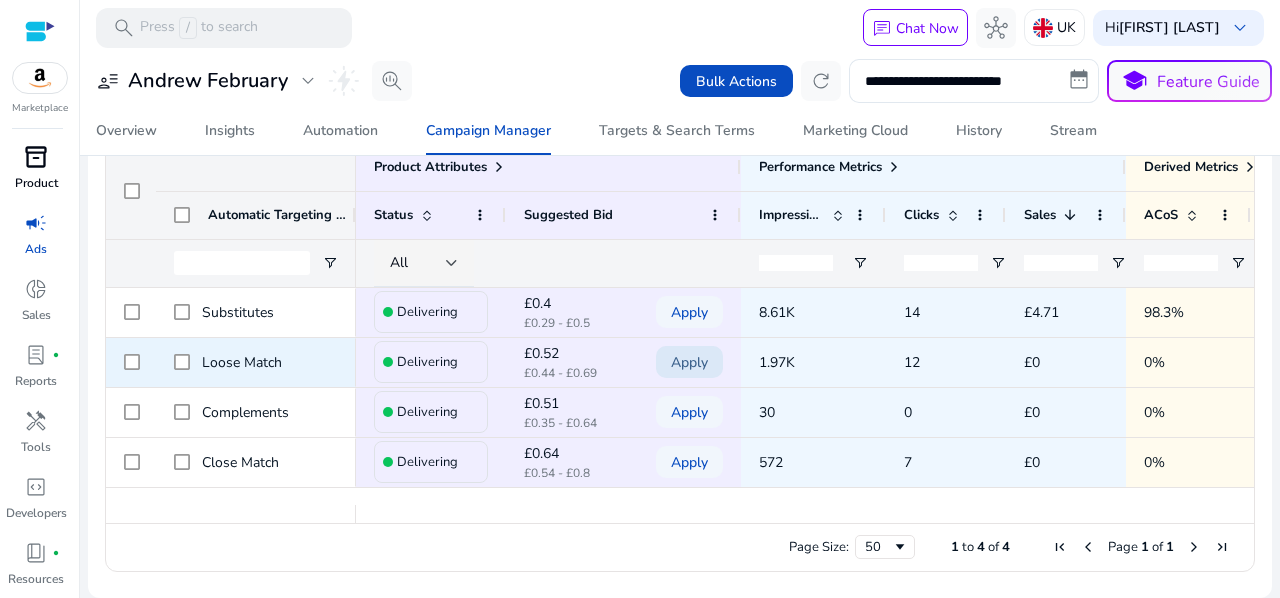 scroll, scrollTop: 0, scrollLeft: 125, axis: horizontal 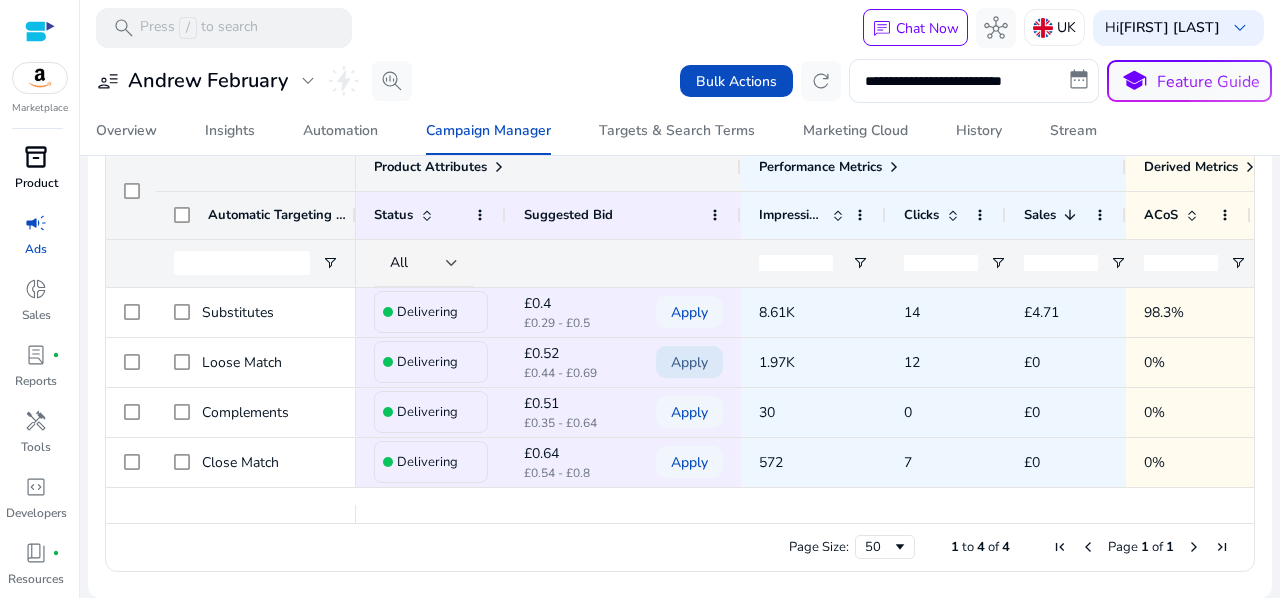 click 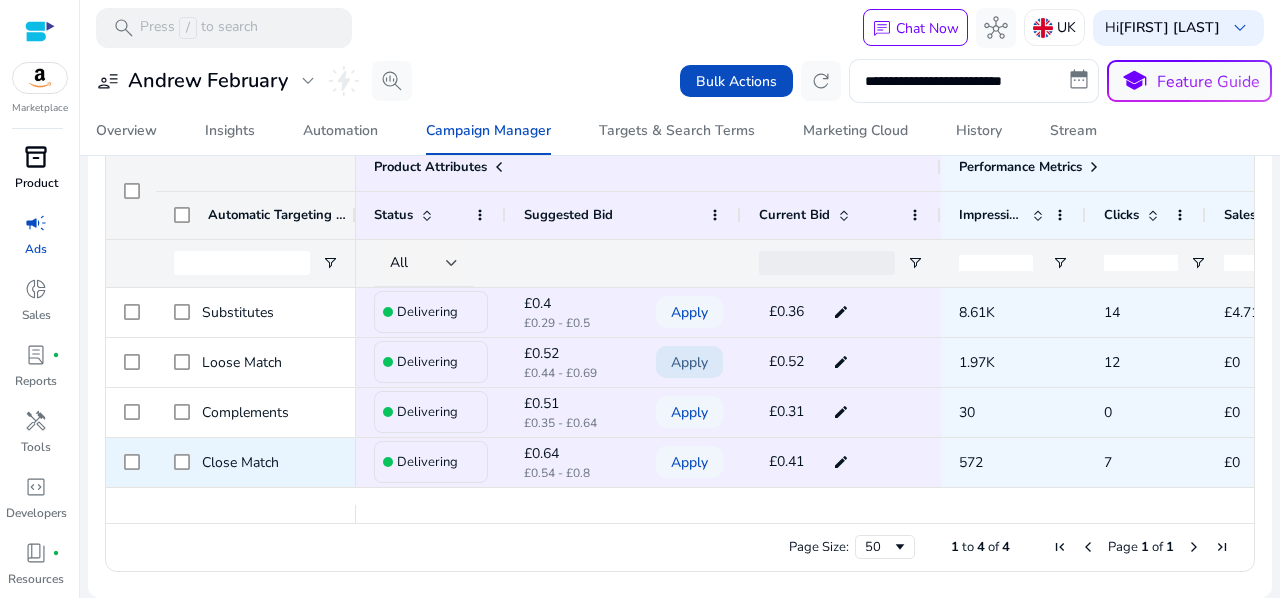 click on "edit" 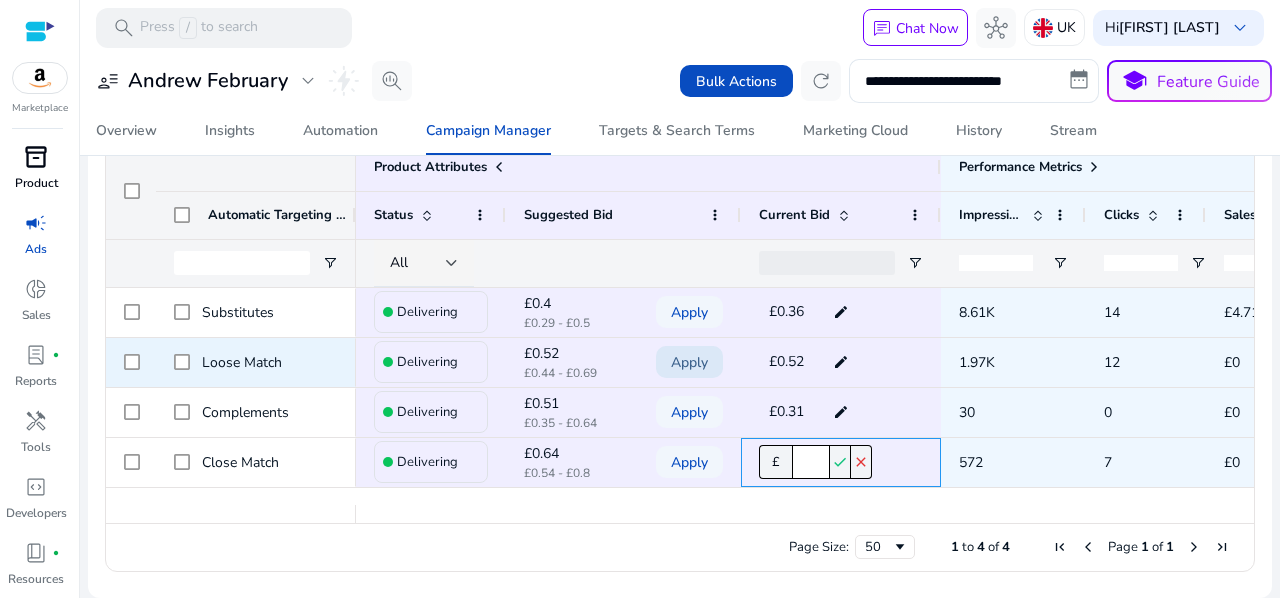 scroll, scrollTop: 0, scrollLeft: 72, axis: horizontal 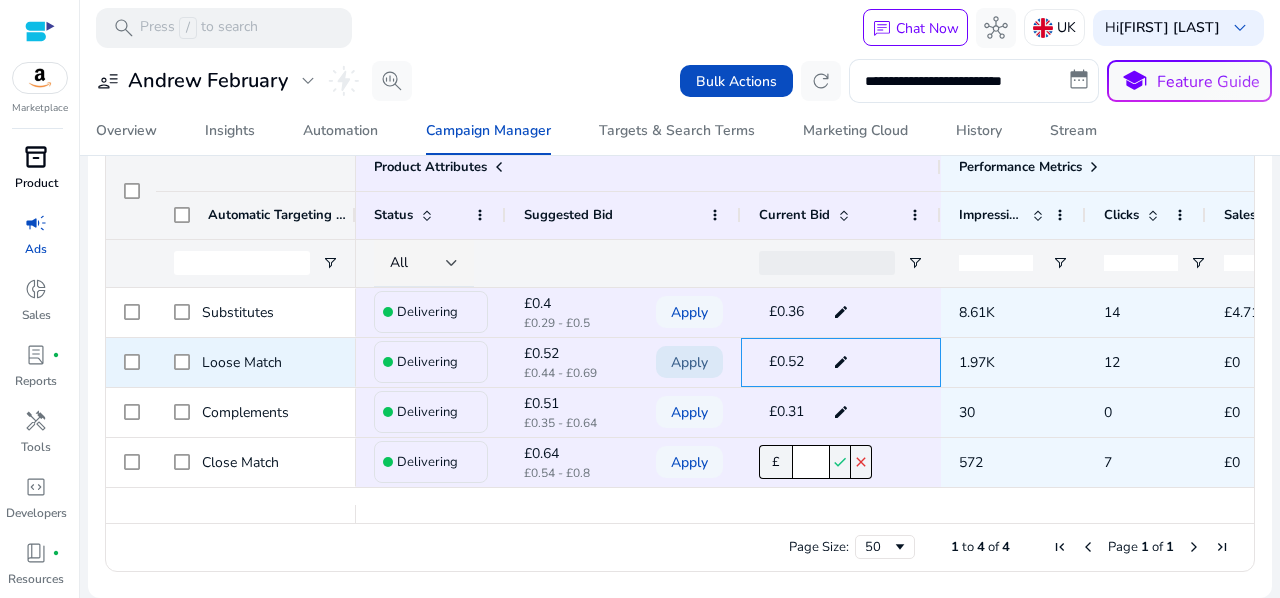click on "£0.52" 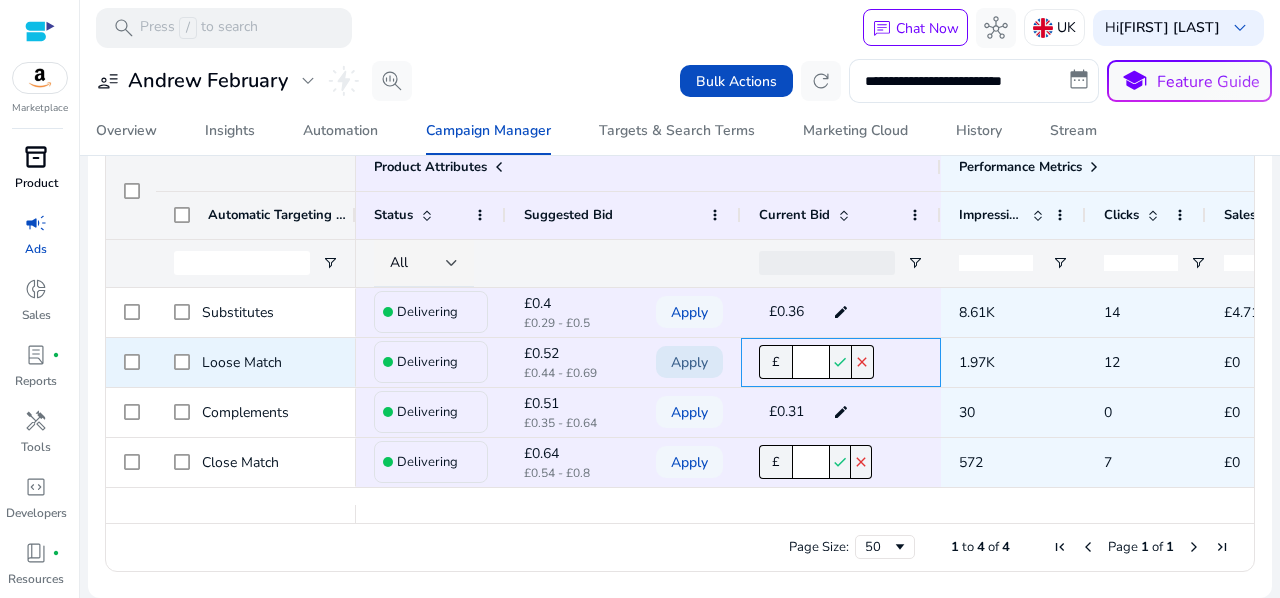 drag, startPoint x: 802, startPoint y: 359, endPoint x: 843, endPoint y: 359, distance: 41 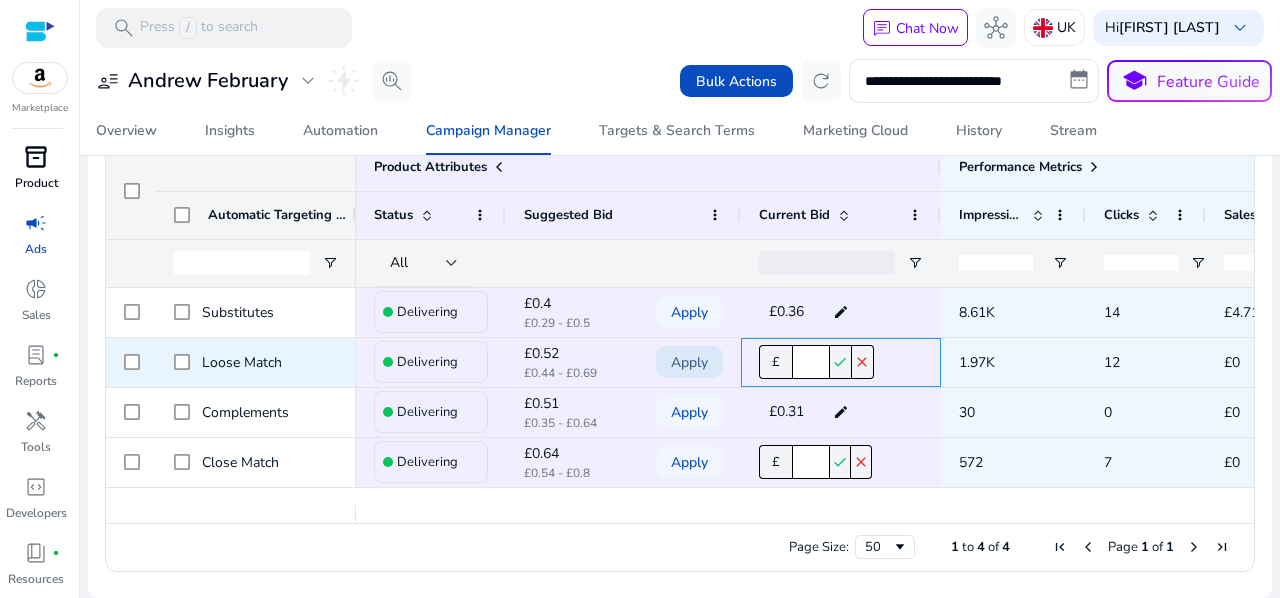 type on "****" 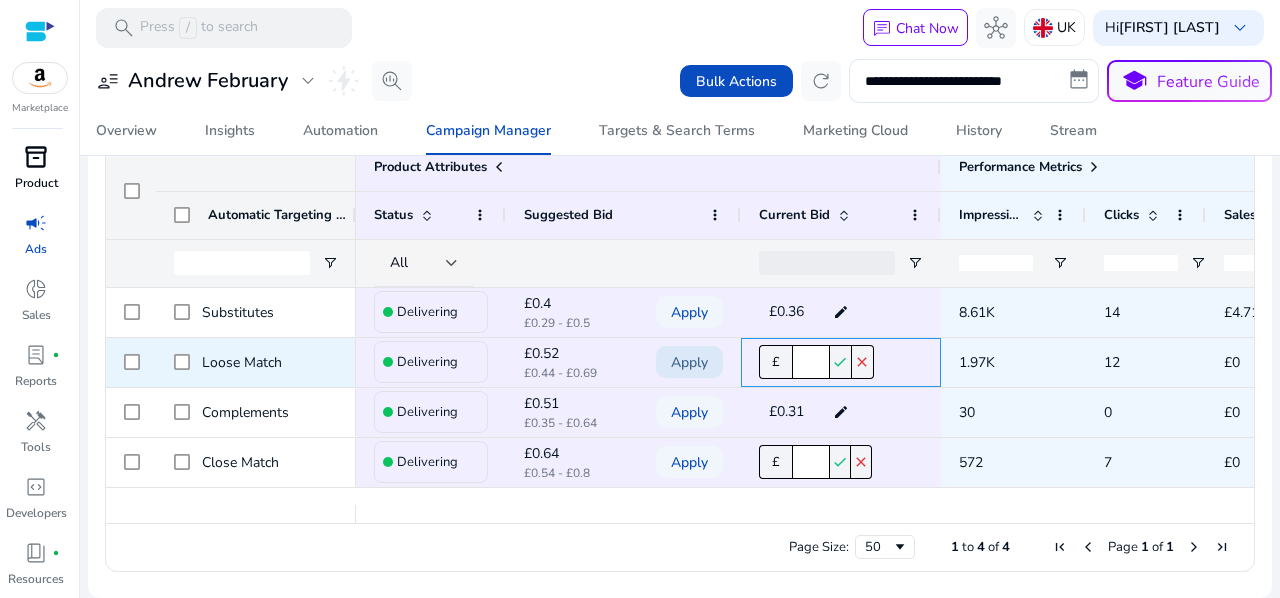 click on "check" 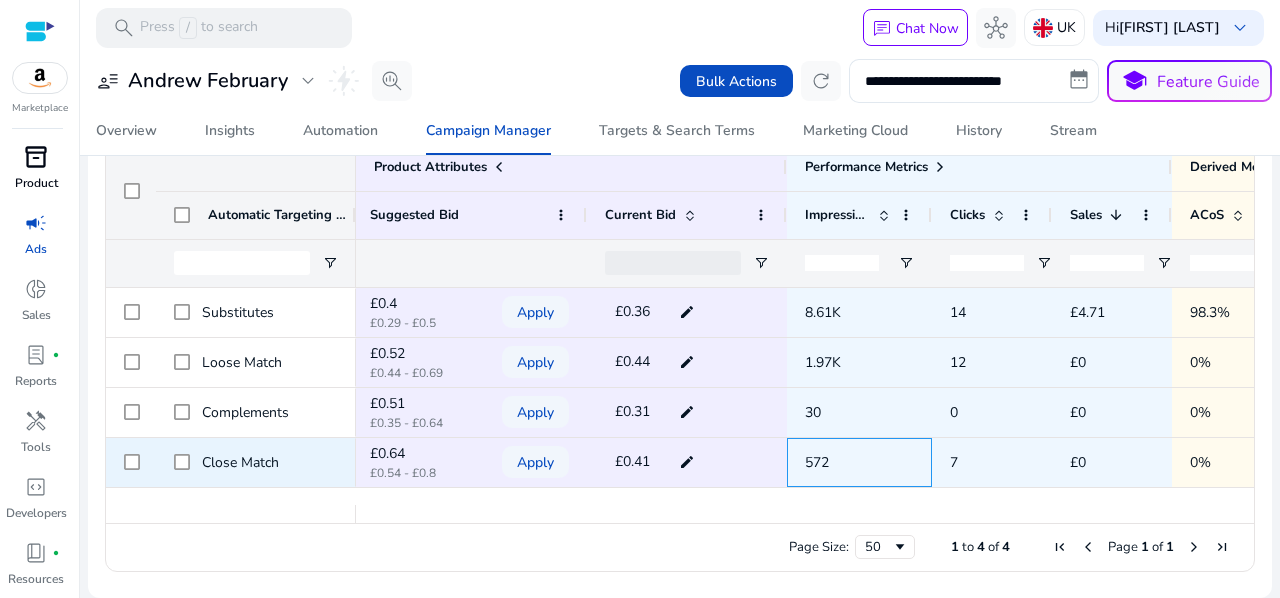 click on "572" 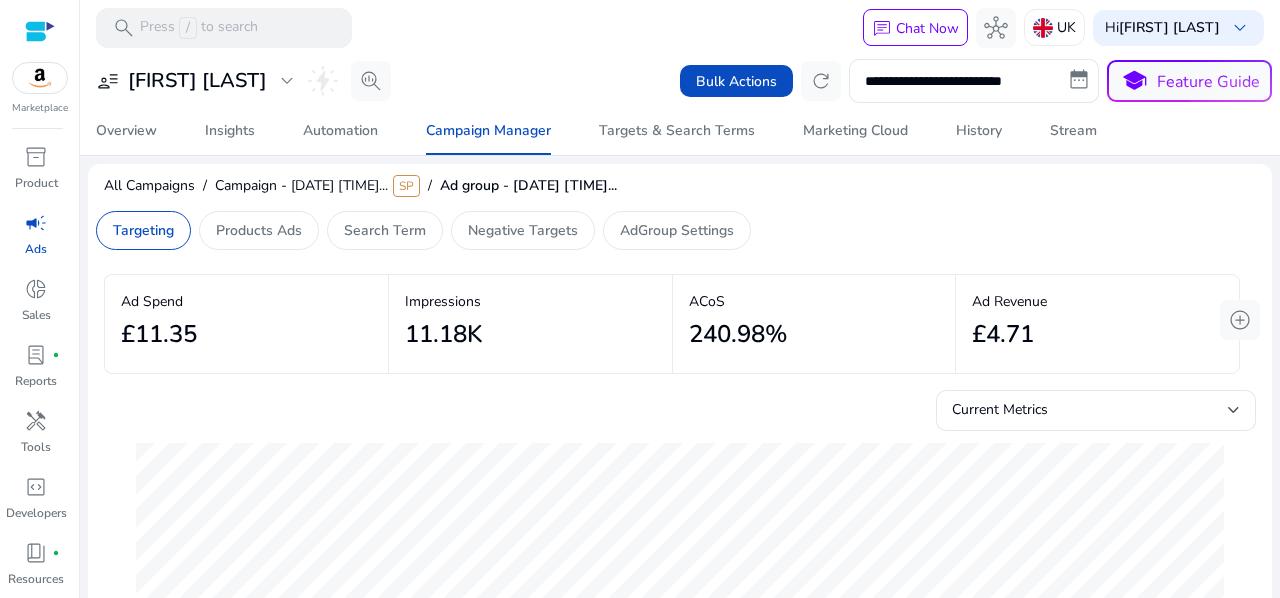 scroll, scrollTop: 0, scrollLeft: 0, axis: both 